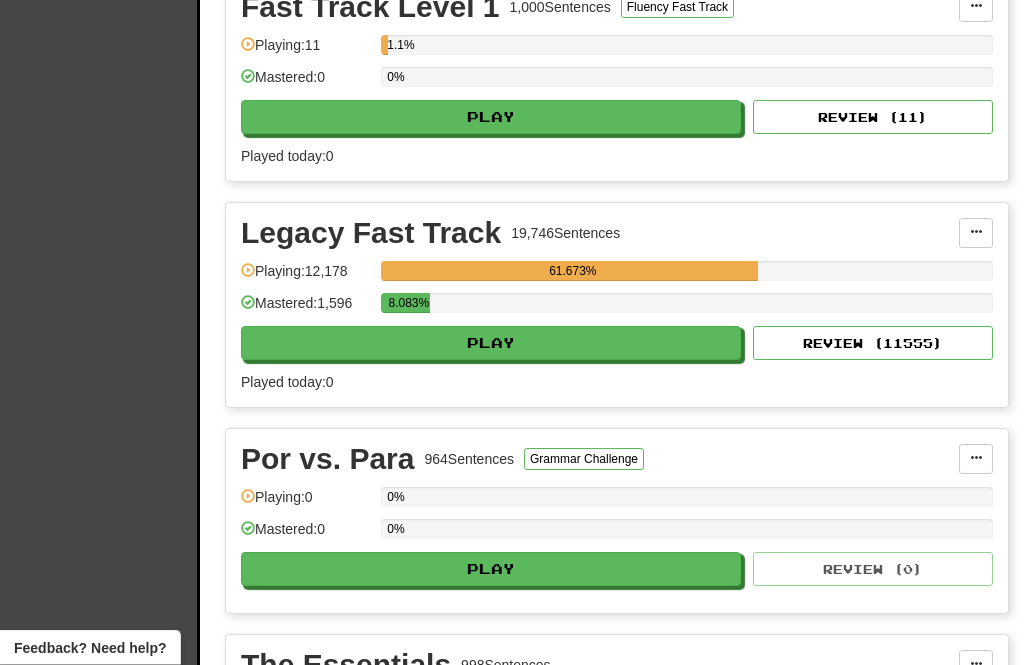 scroll, scrollTop: 728, scrollLeft: 0, axis: vertical 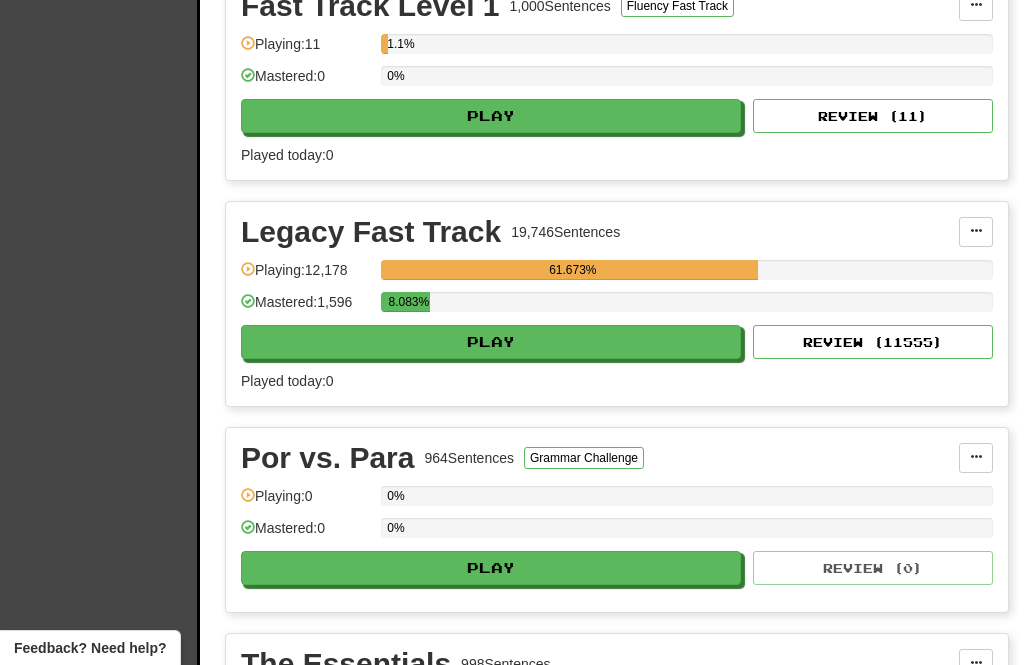 click on "Play" at bounding box center [491, 342] 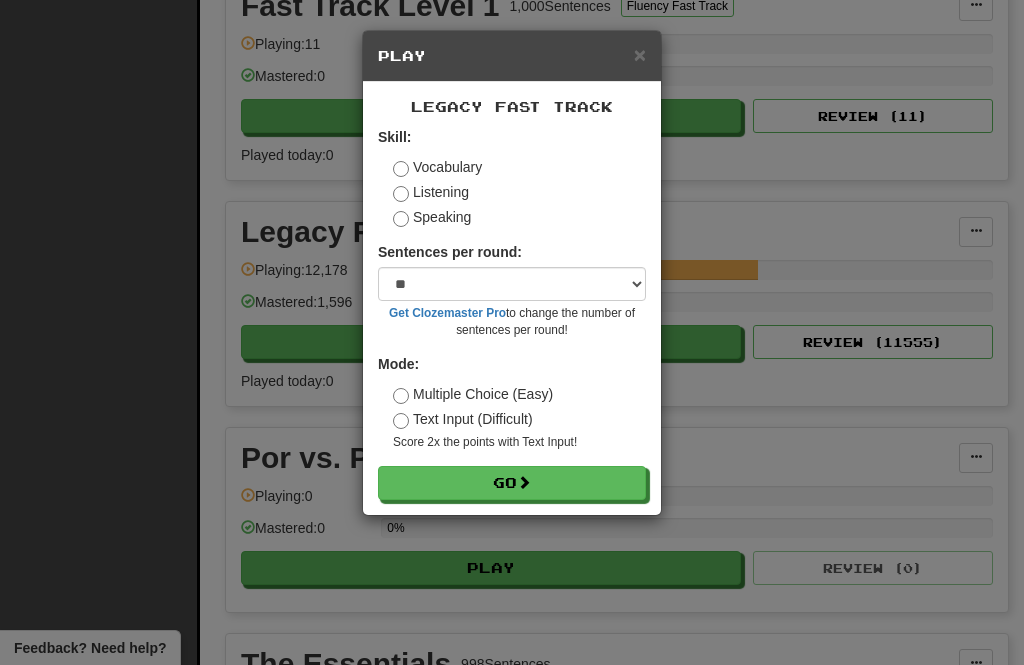 click at bounding box center (524, 482) 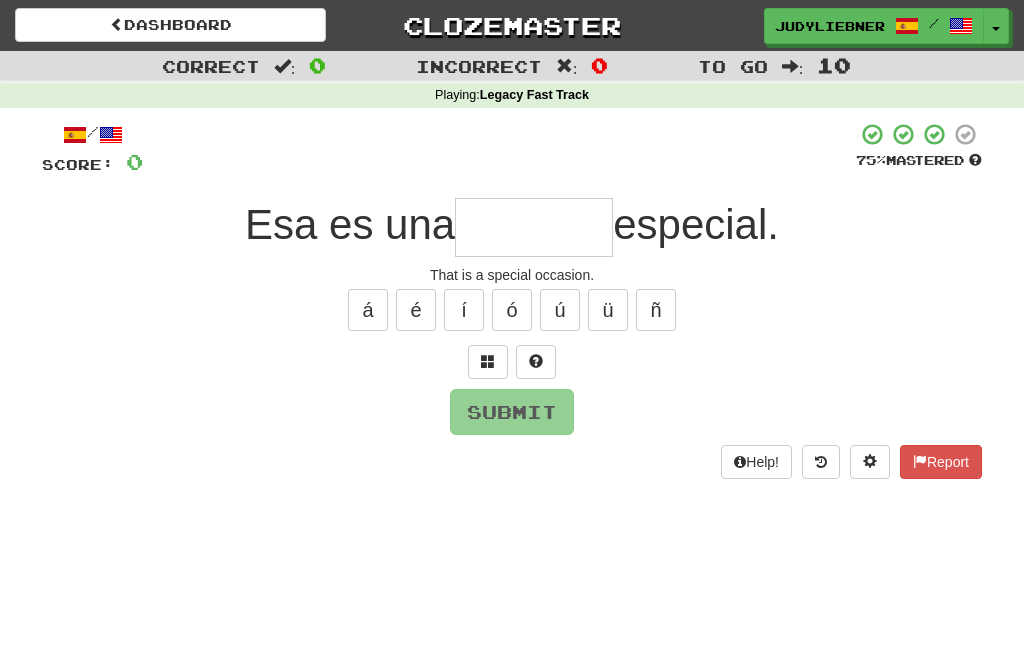 scroll, scrollTop: 0, scrollLeft: 0, axis: both 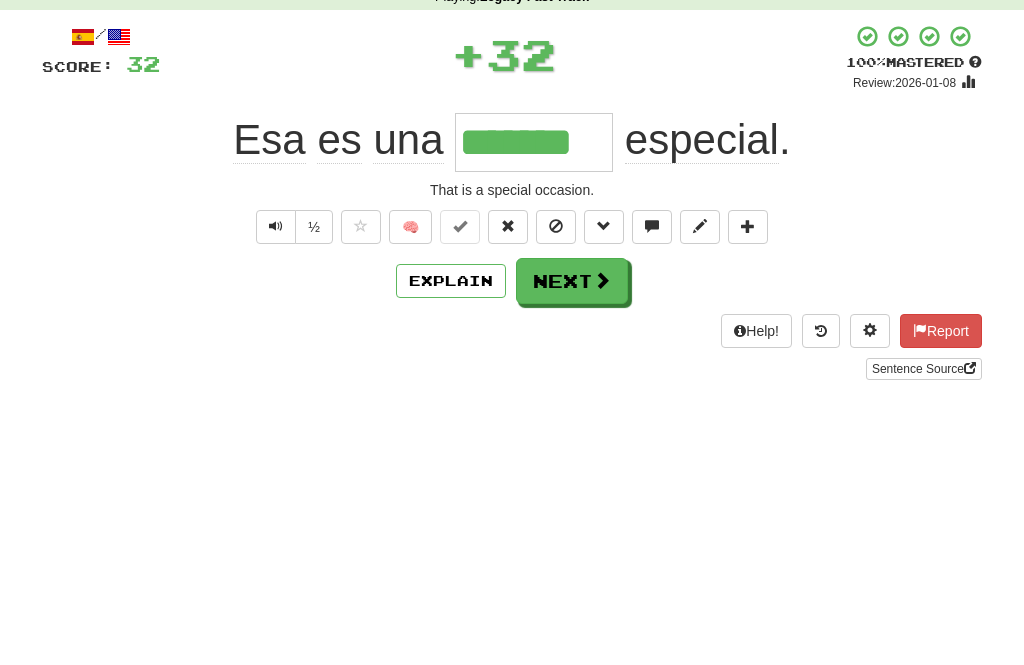 type on "*******" 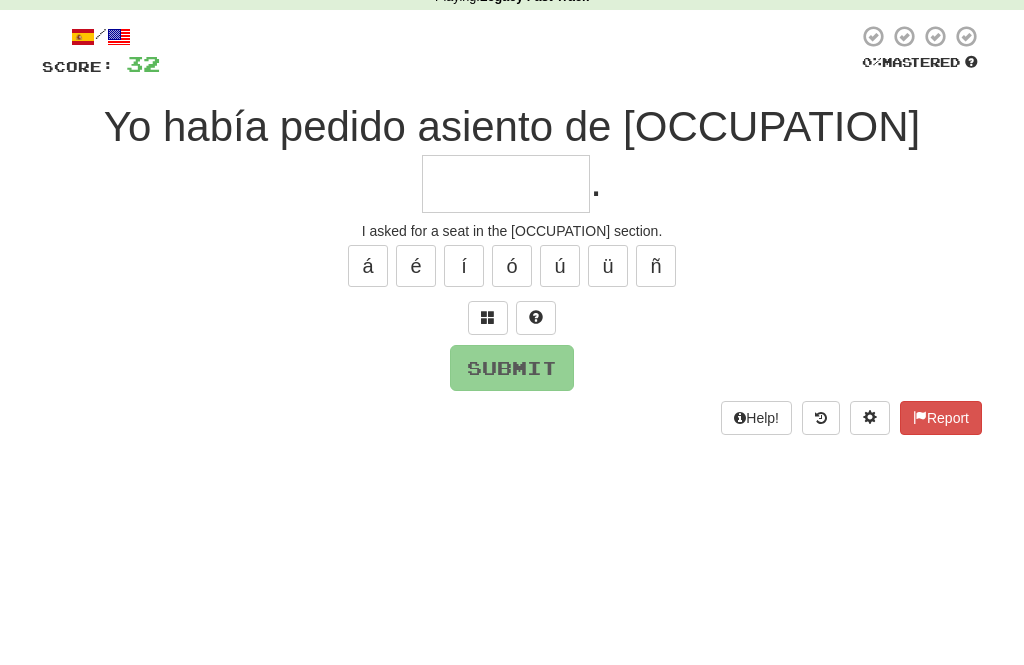 type on "*" 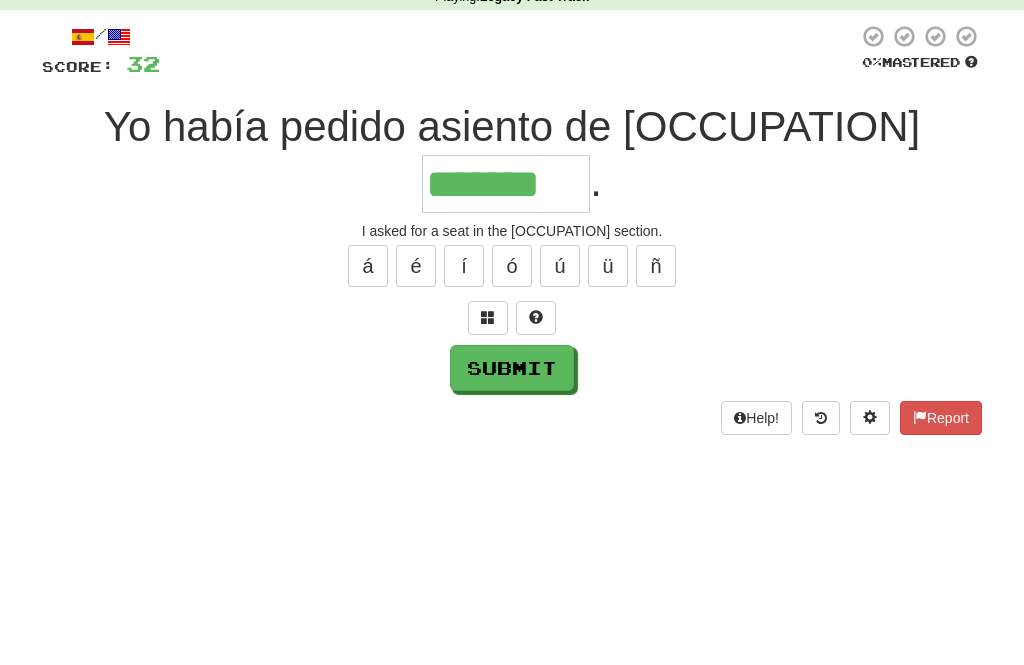 type on "*******" 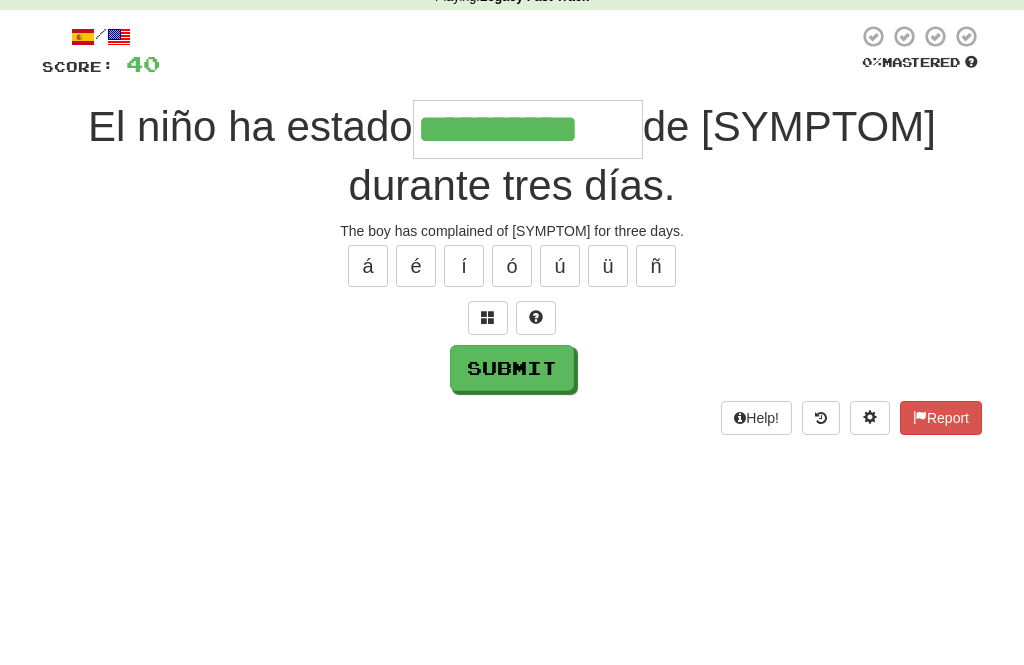 type on "**********" 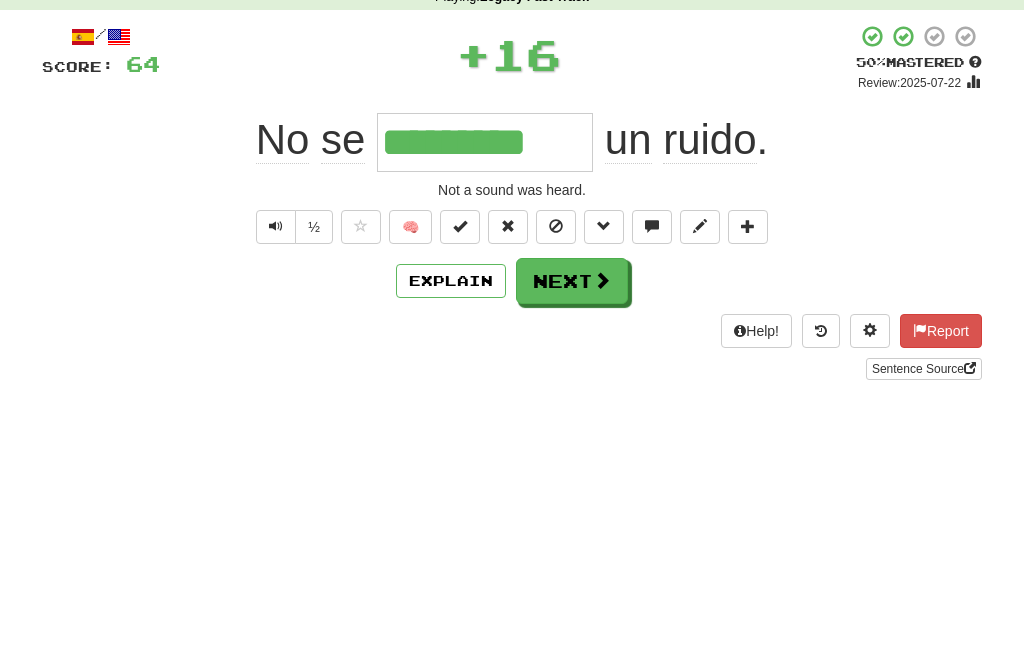 type on "*********" 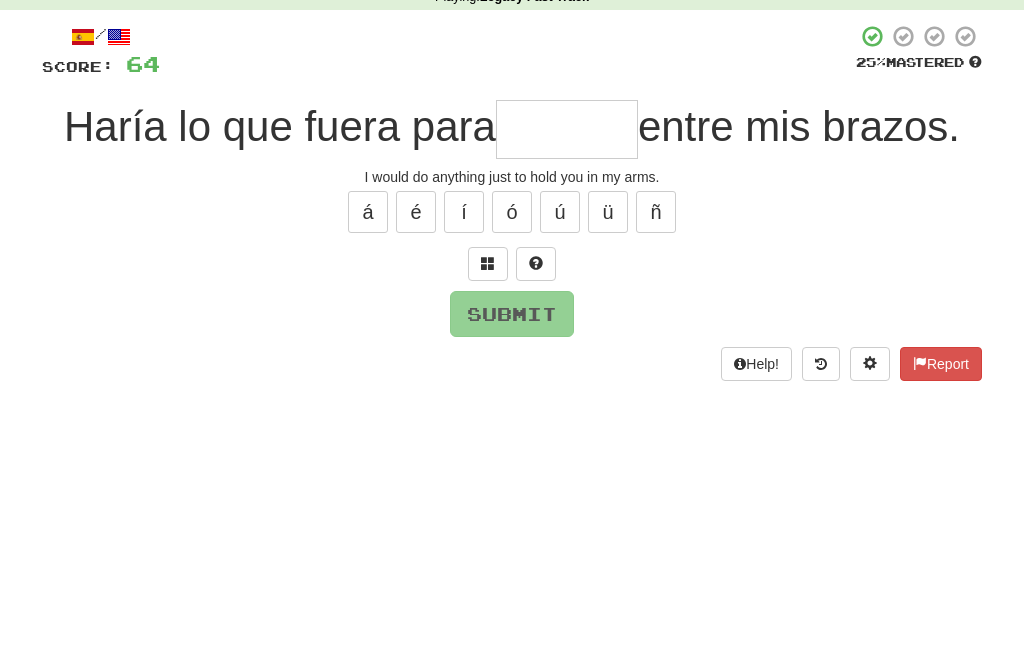 type on "*" 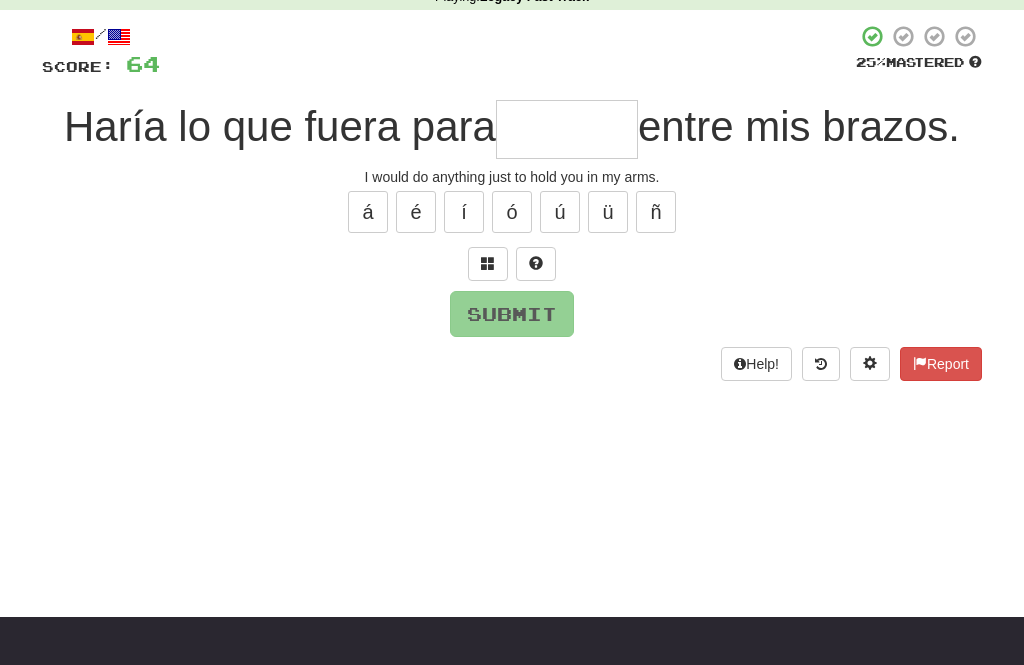 scroll, scrollTop: 97, scrollLeft: 0, axis: vertical 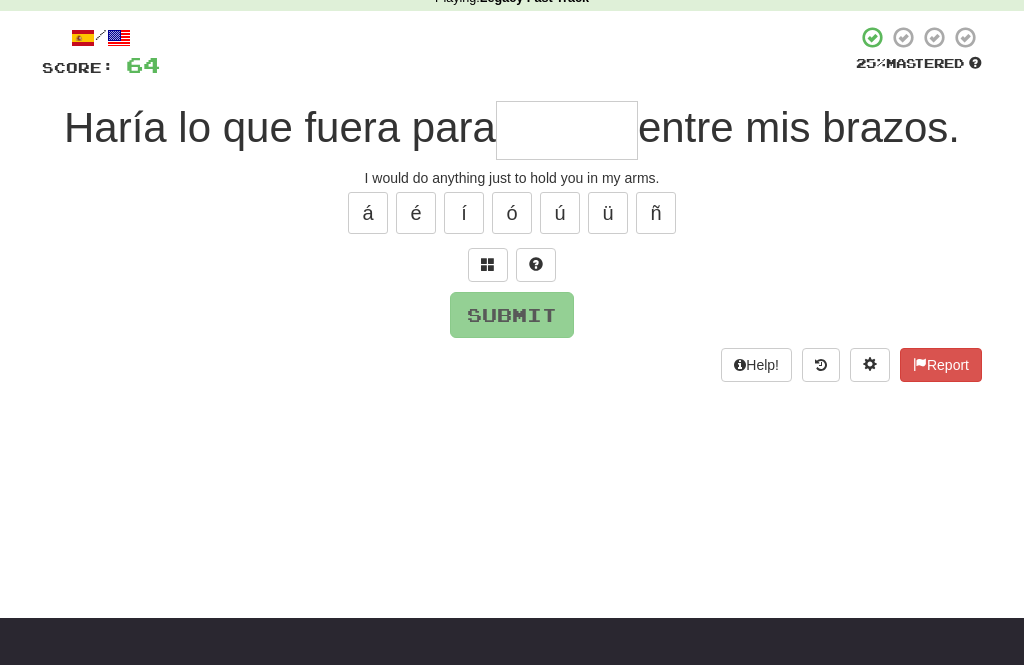 type on "*******" 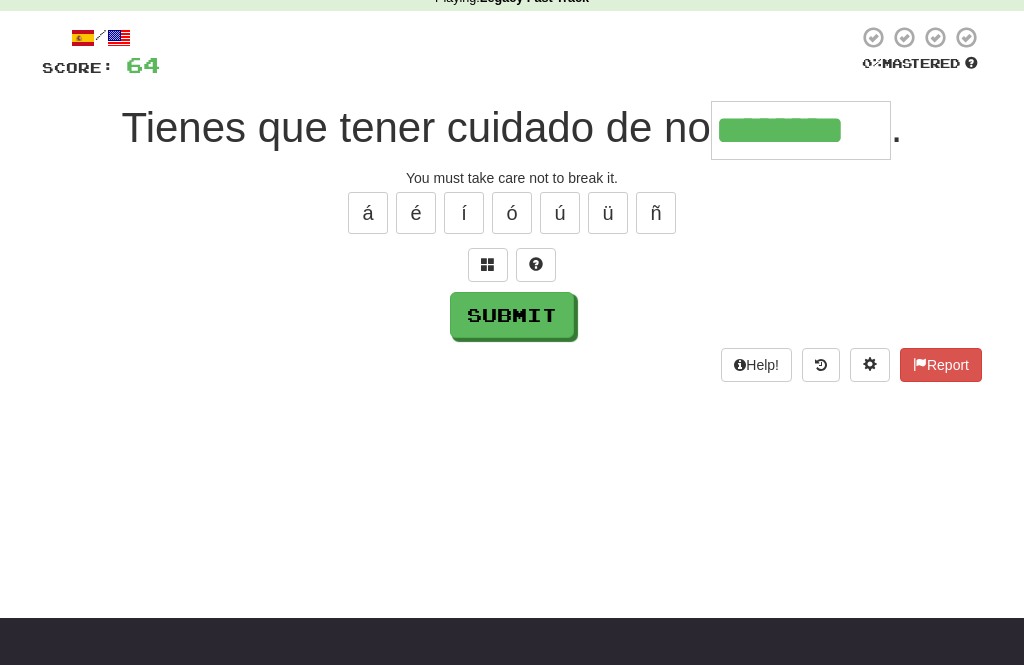type on "********" 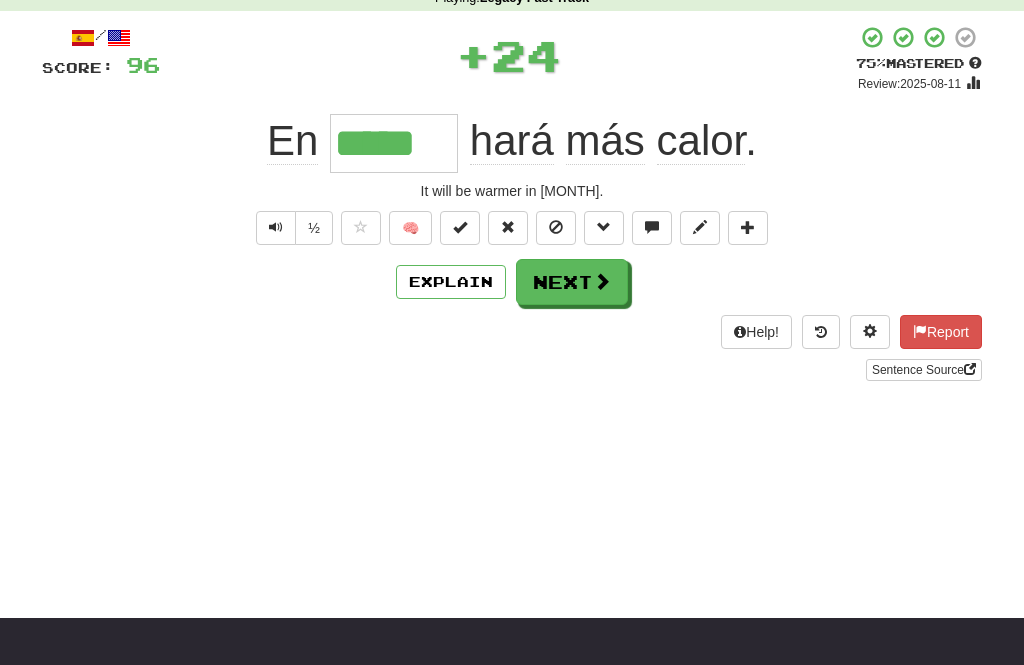 type on "*****" 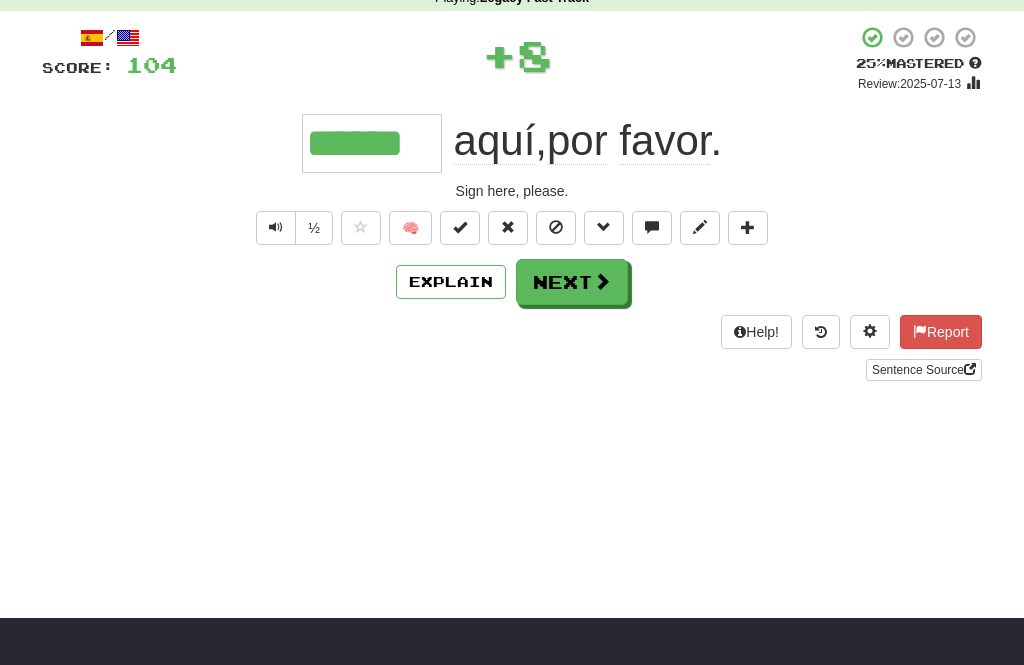 type on "******" 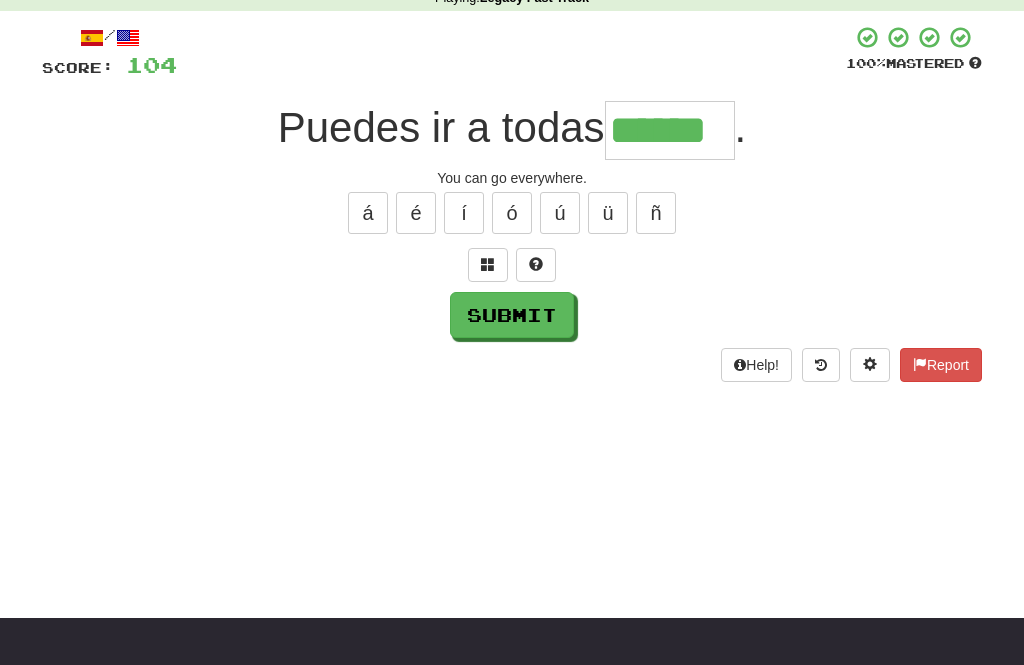 type on "******" 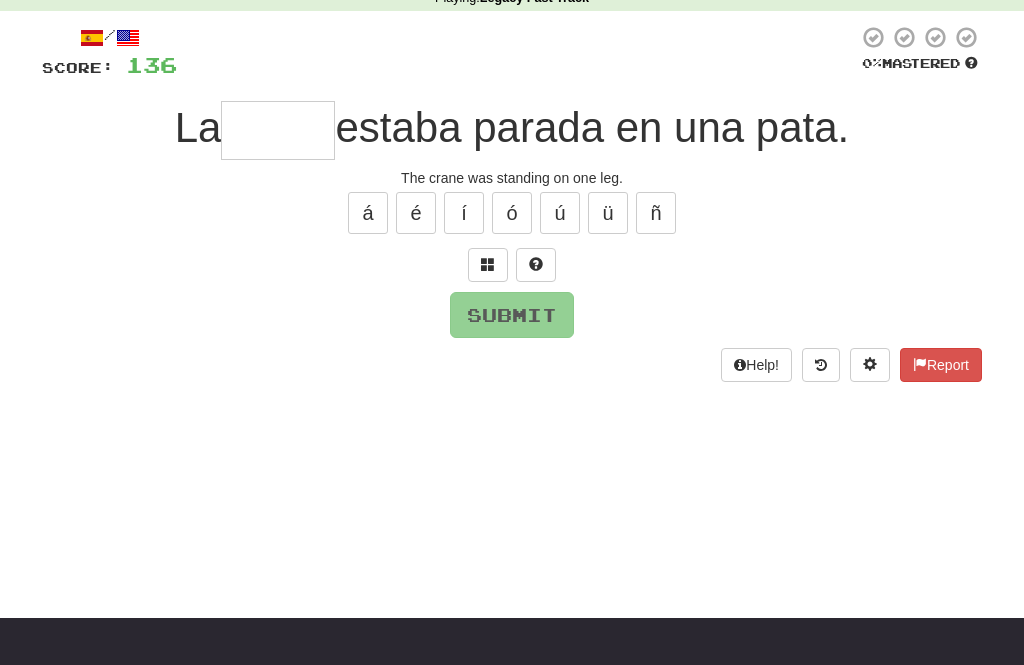 type on "******" 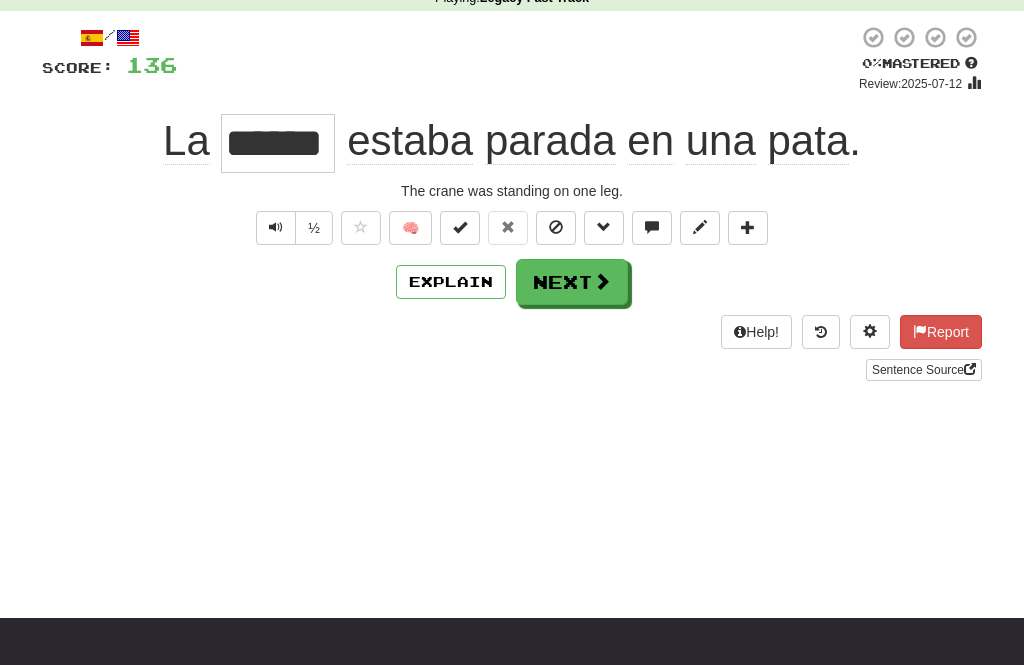 click on "La [PERSON] estaba parada en una pata ." at bounding box center (512, 143) 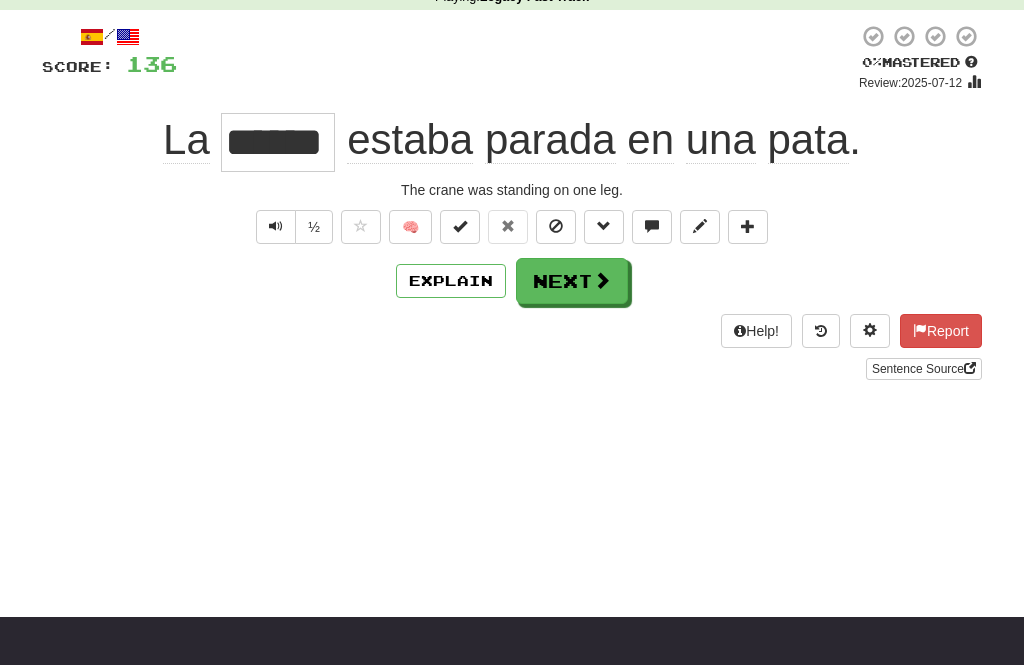 click on "Next" at bounding box center (572, 282) 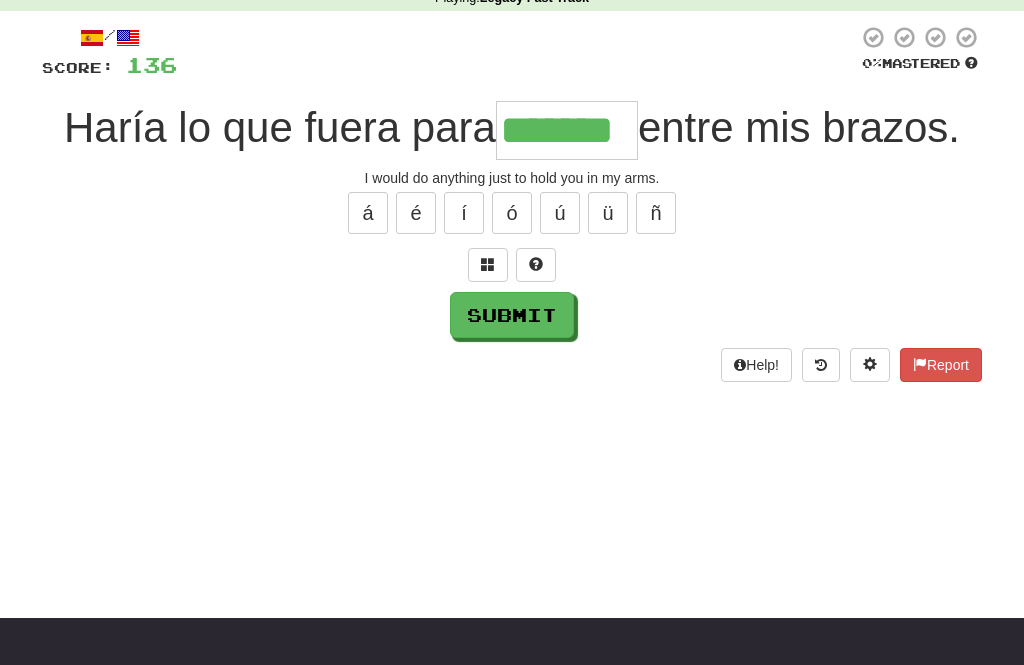 type on "*******" 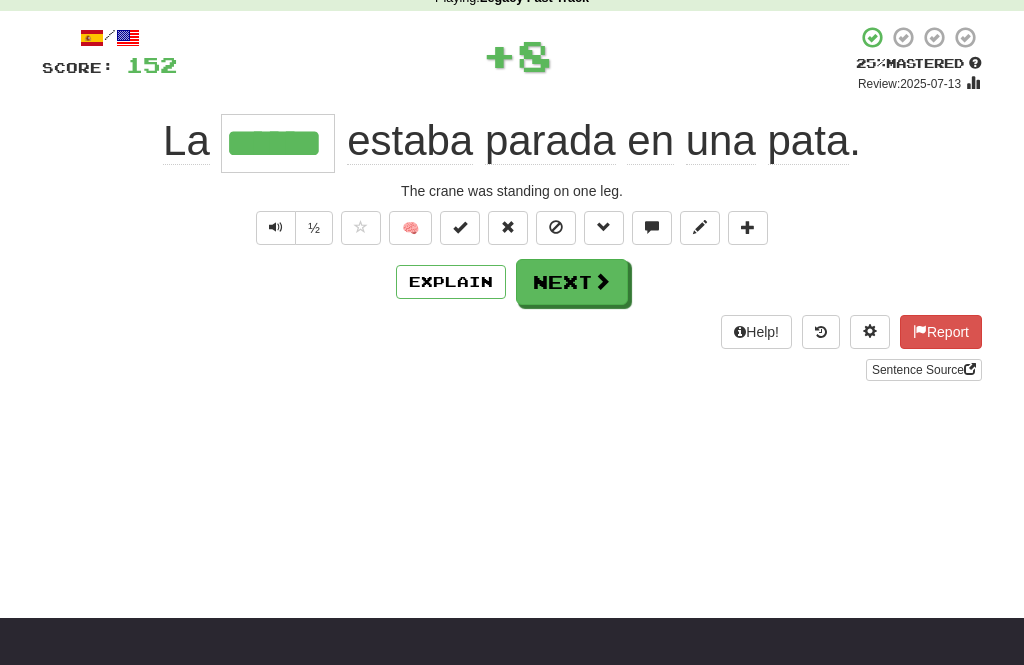 type on "******" 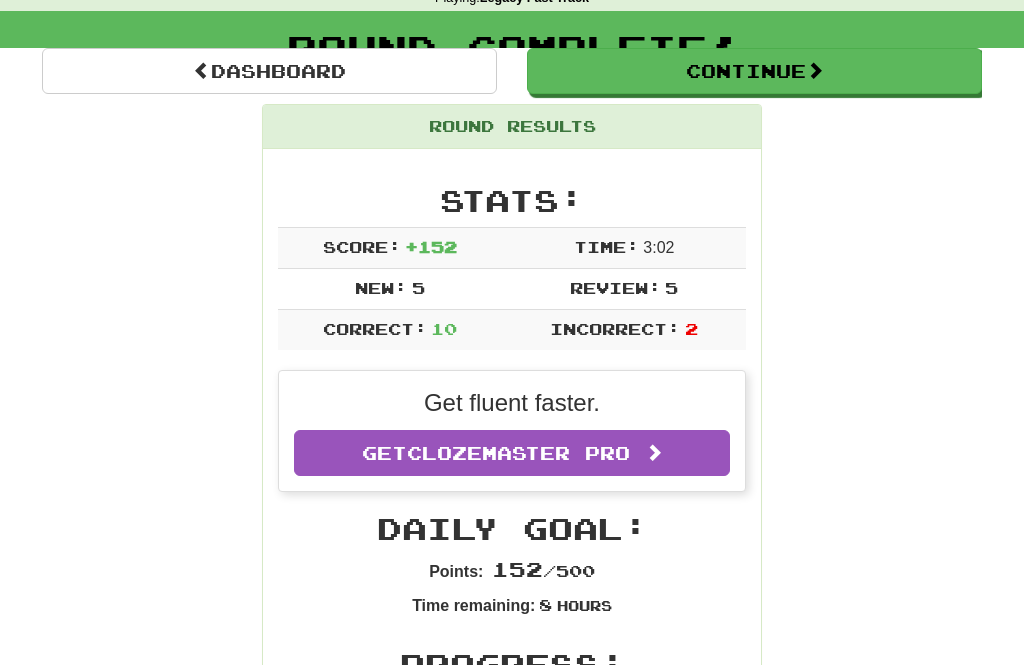 scroll, scrollTop: 98, scrollLeft: 0, axis: vertical 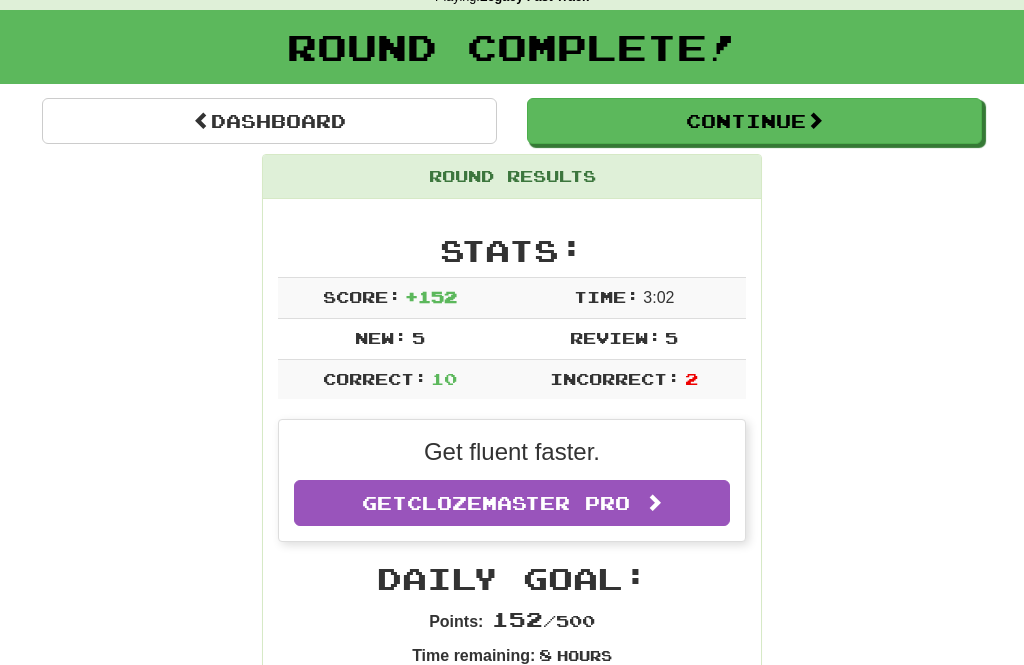 click on "Continue" at bounding box center [754, 121] 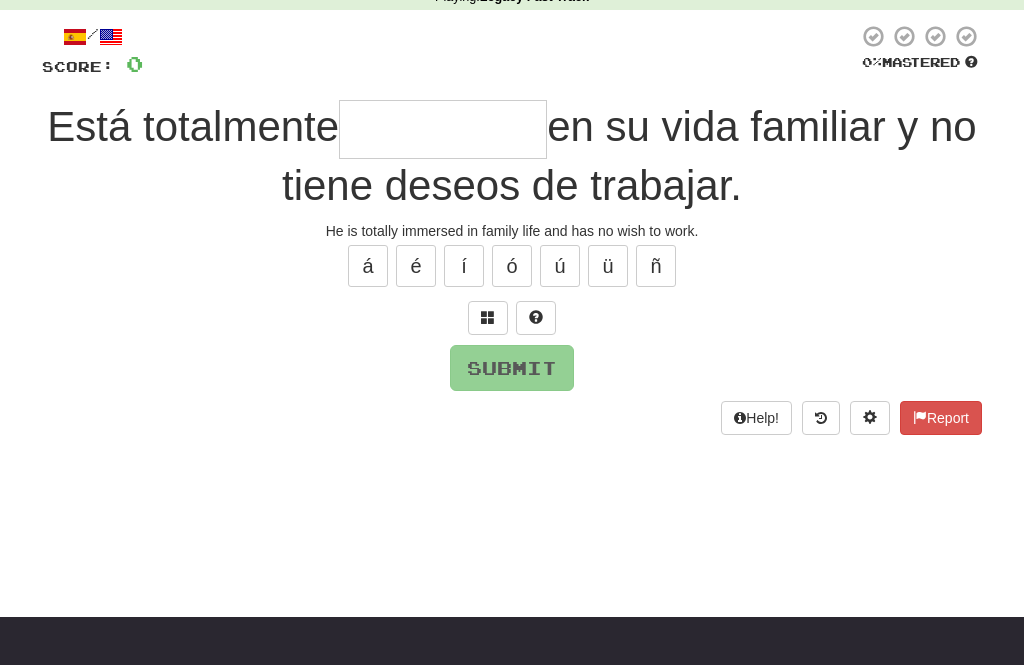 click at bounding box center (443, 129) 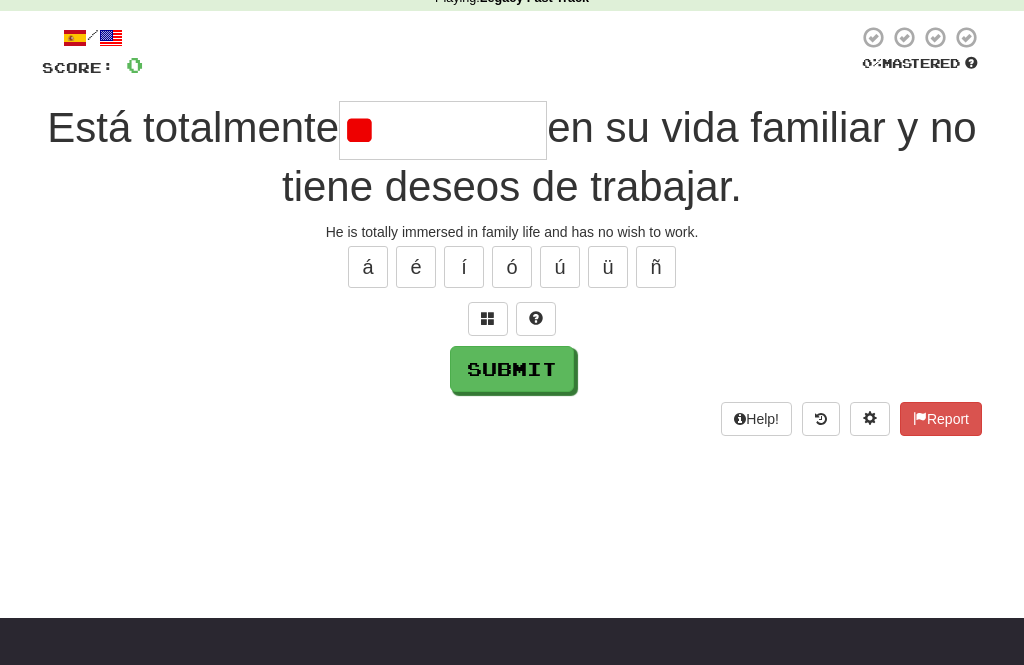 type on "*" 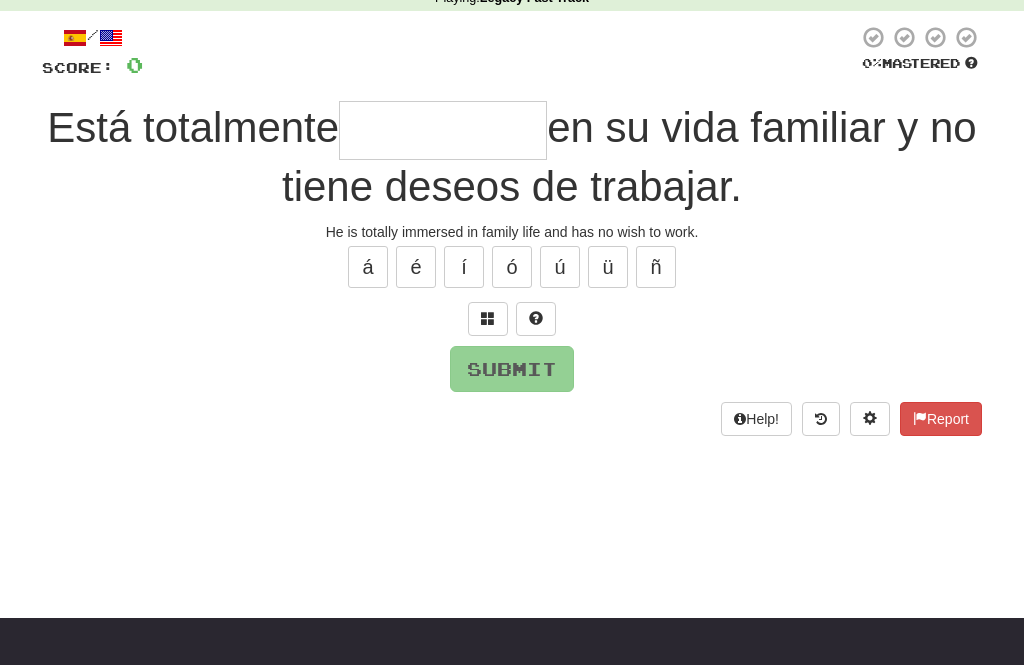 type on "*" 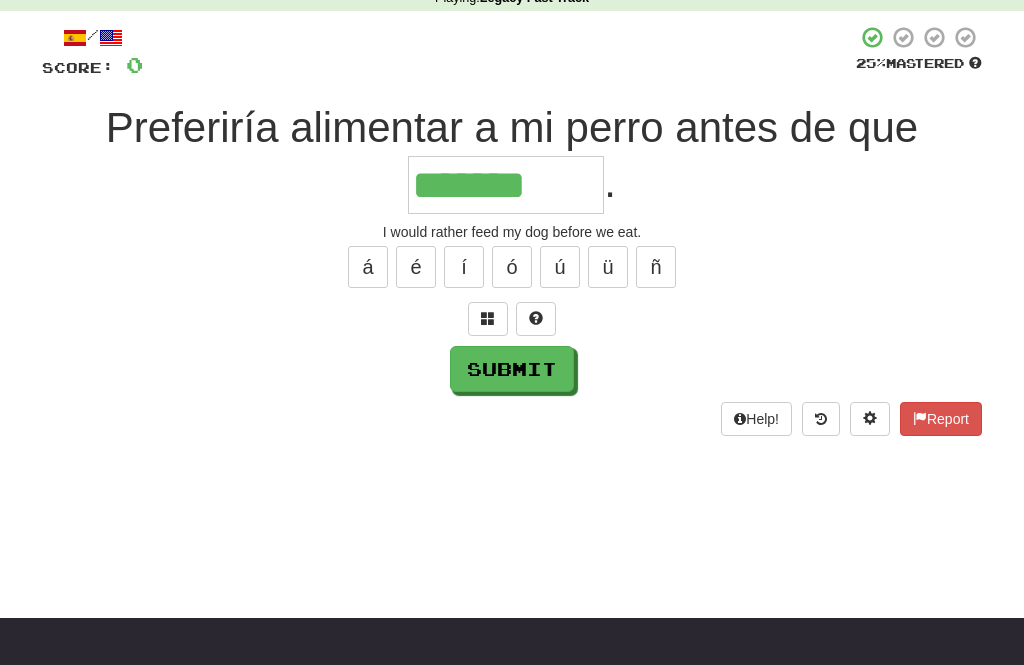 type on "*******" 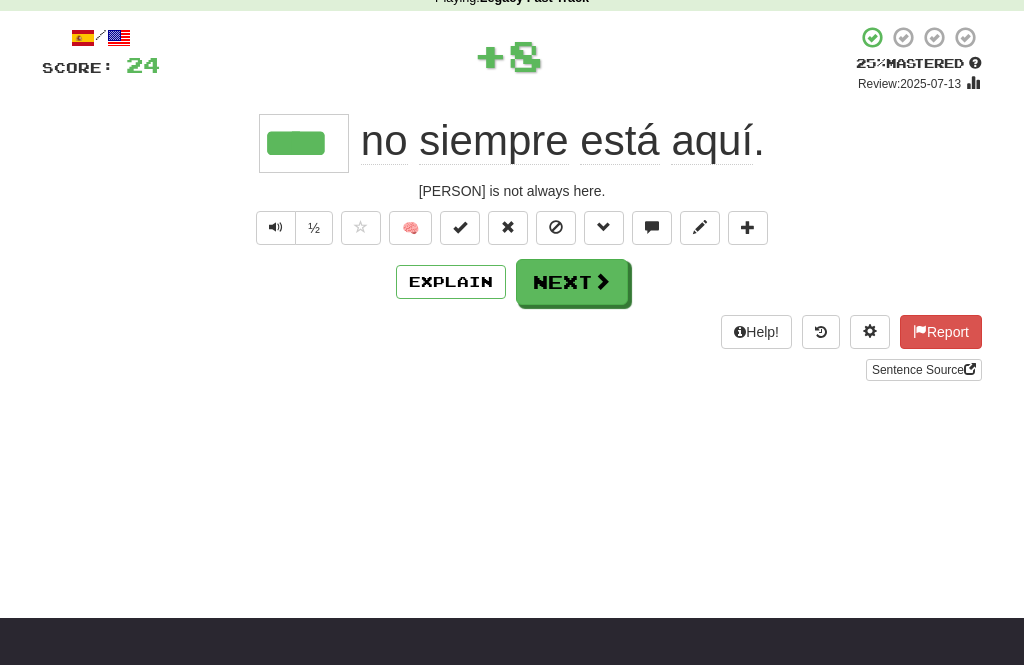 type on "****" 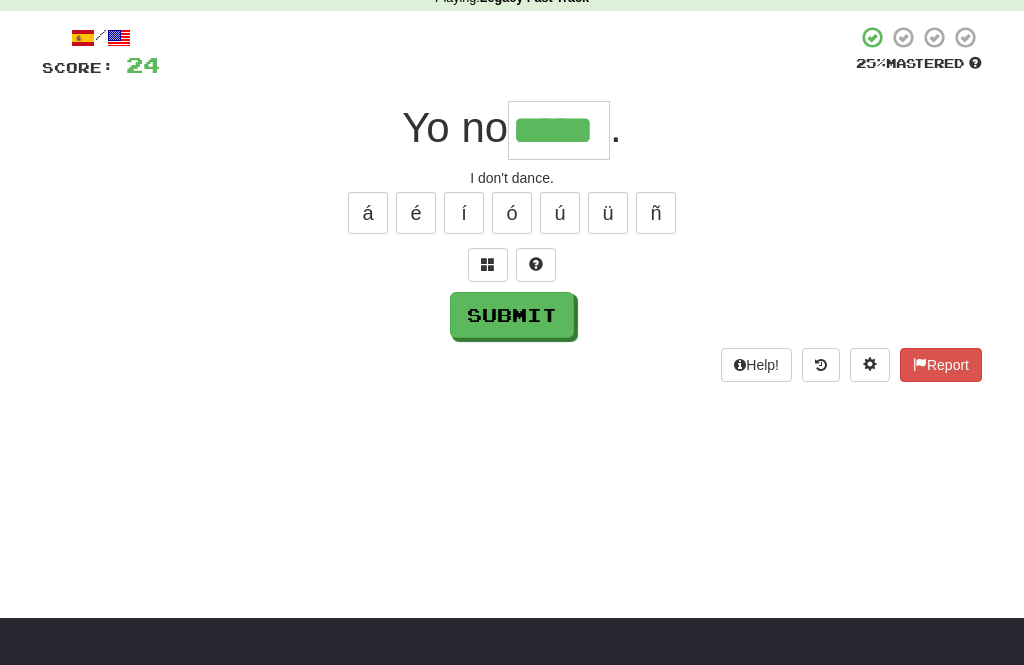 type on "*****" 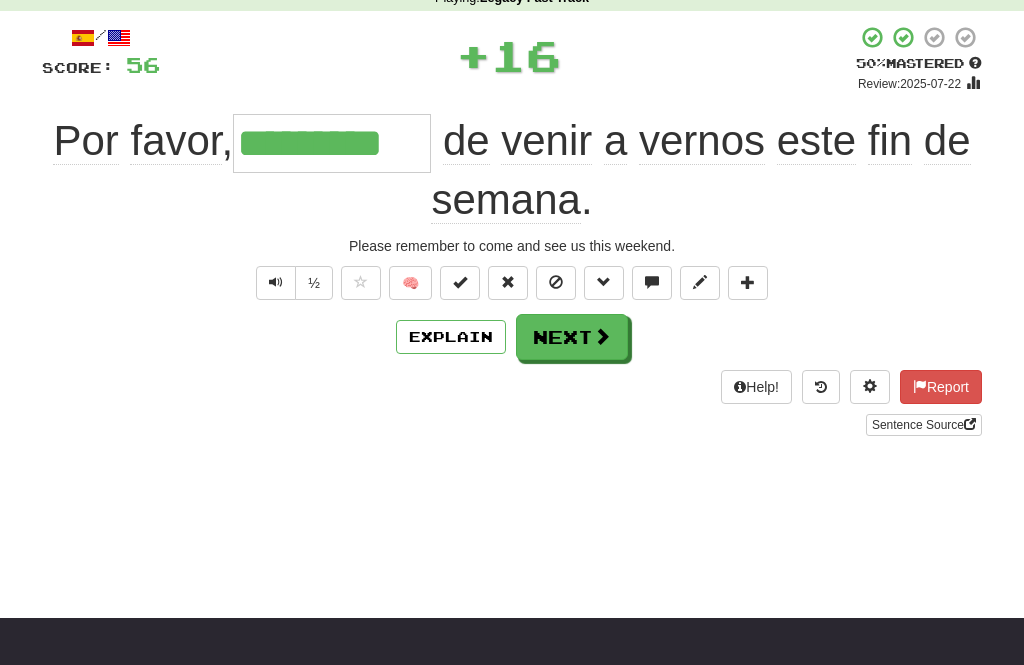 type on "*********" 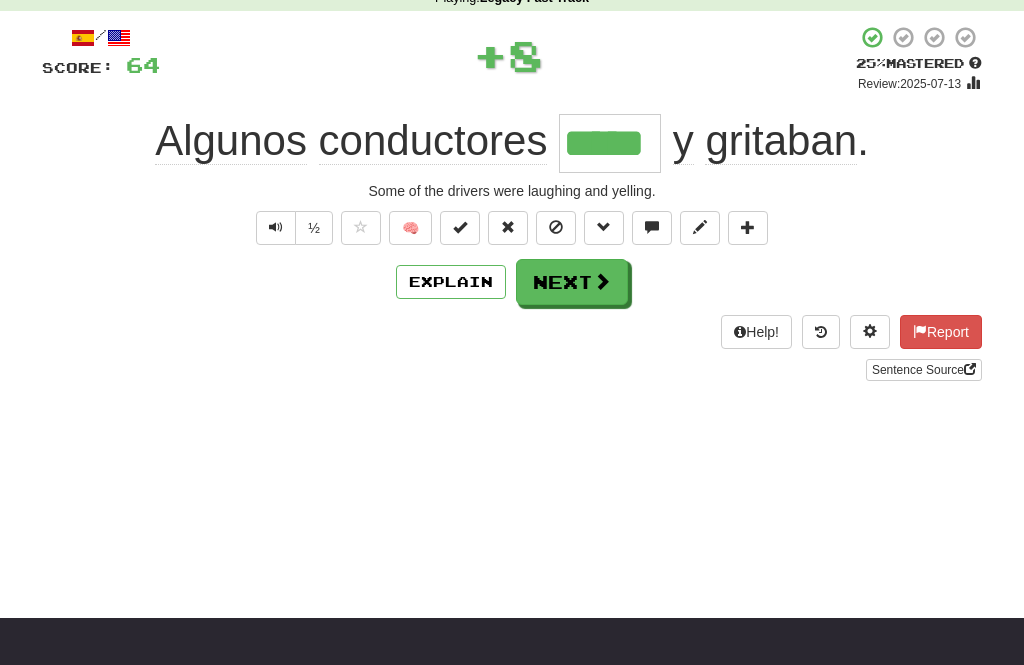 type on "*****" 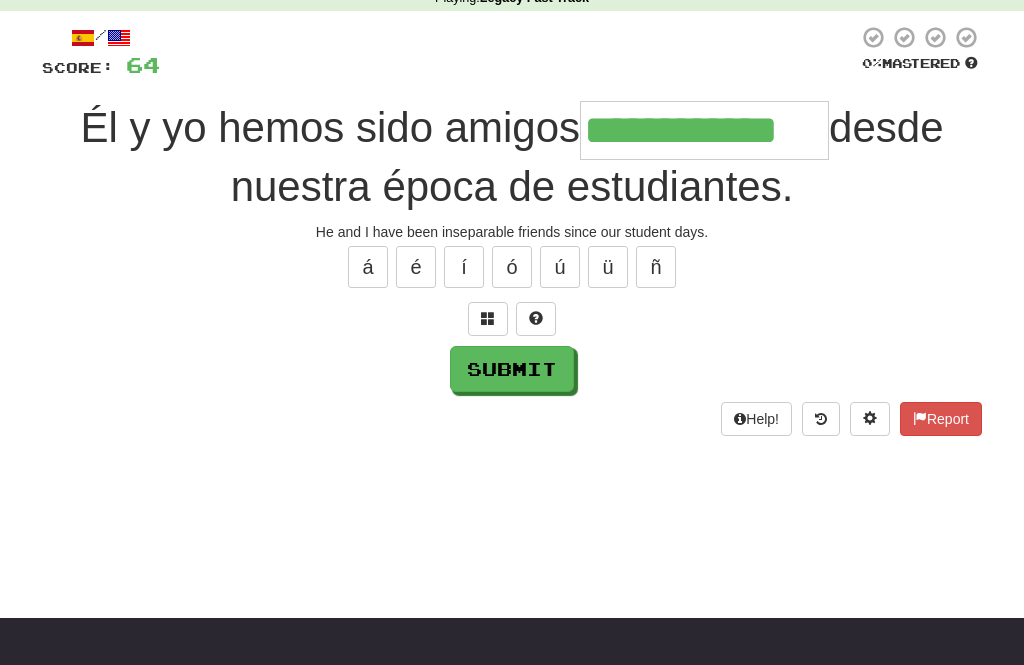 type on "**********" 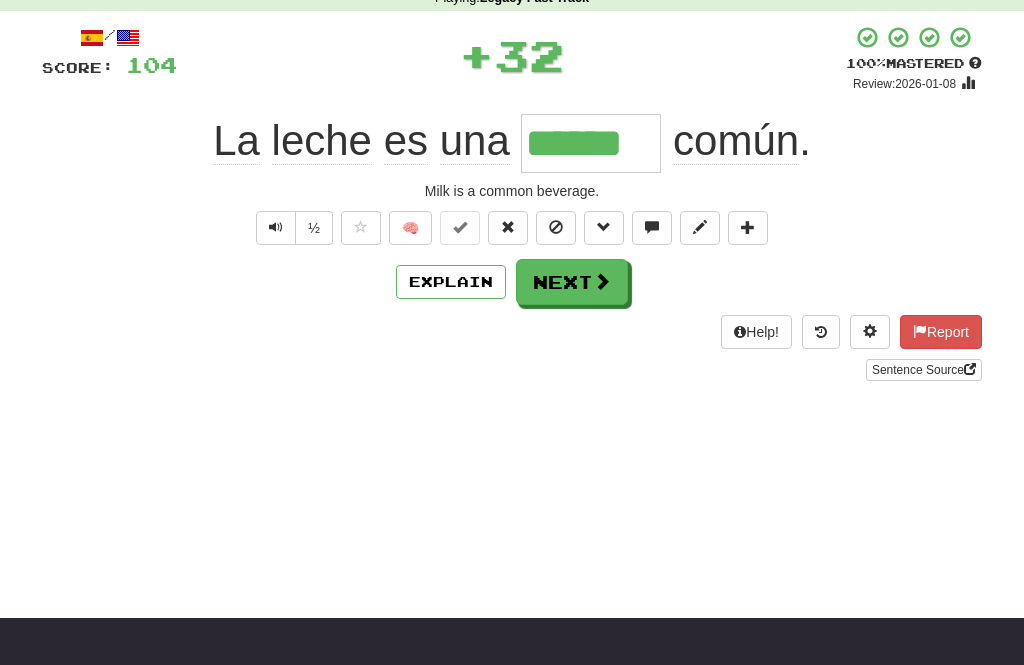 type on "******" 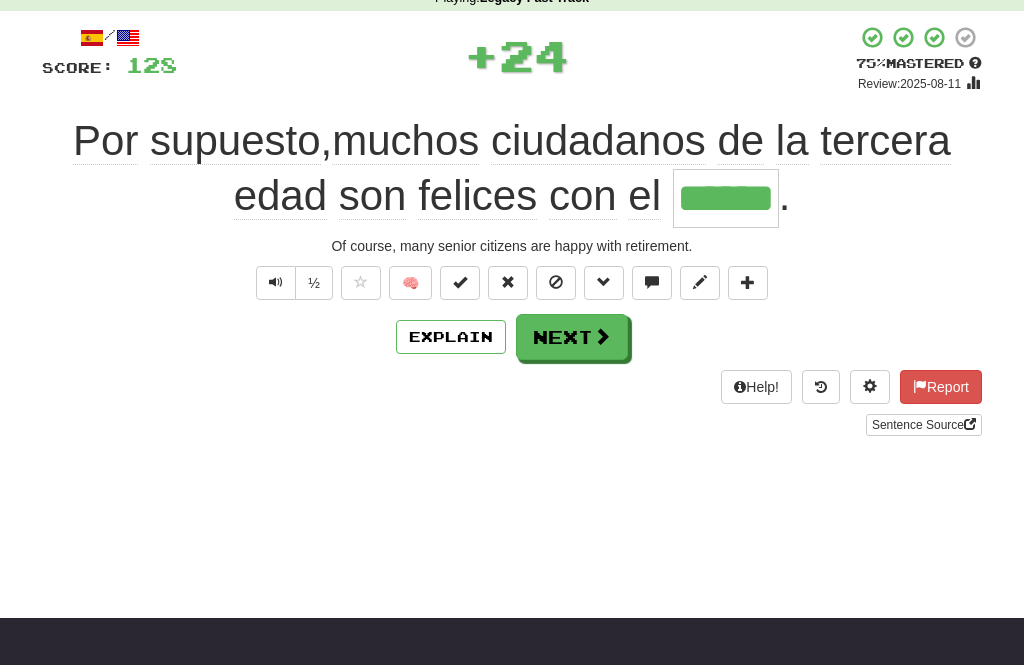 type on "******" 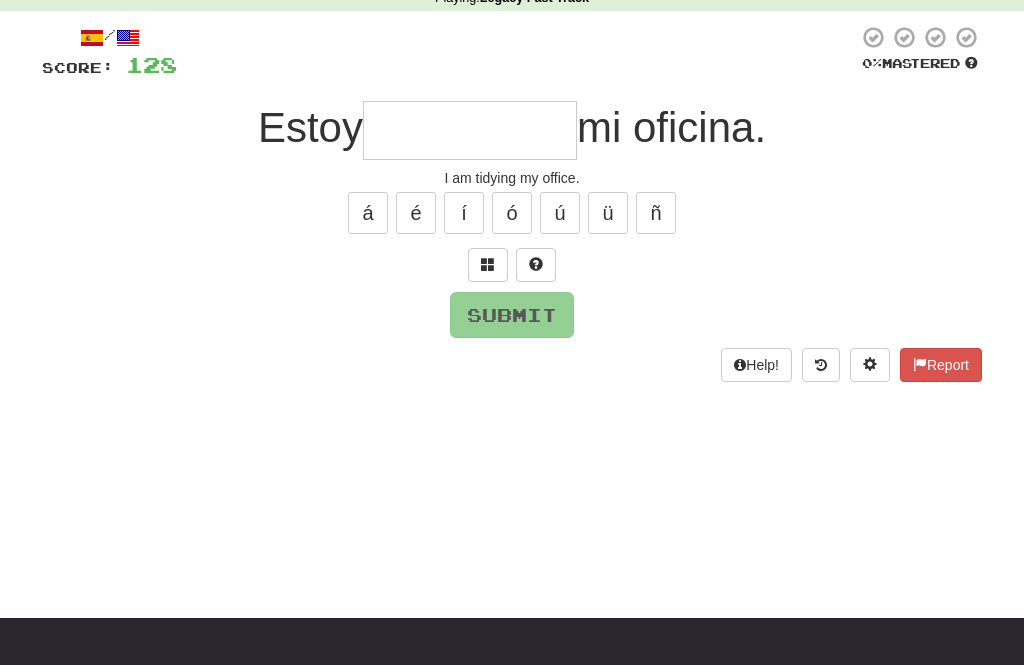 type on "*" 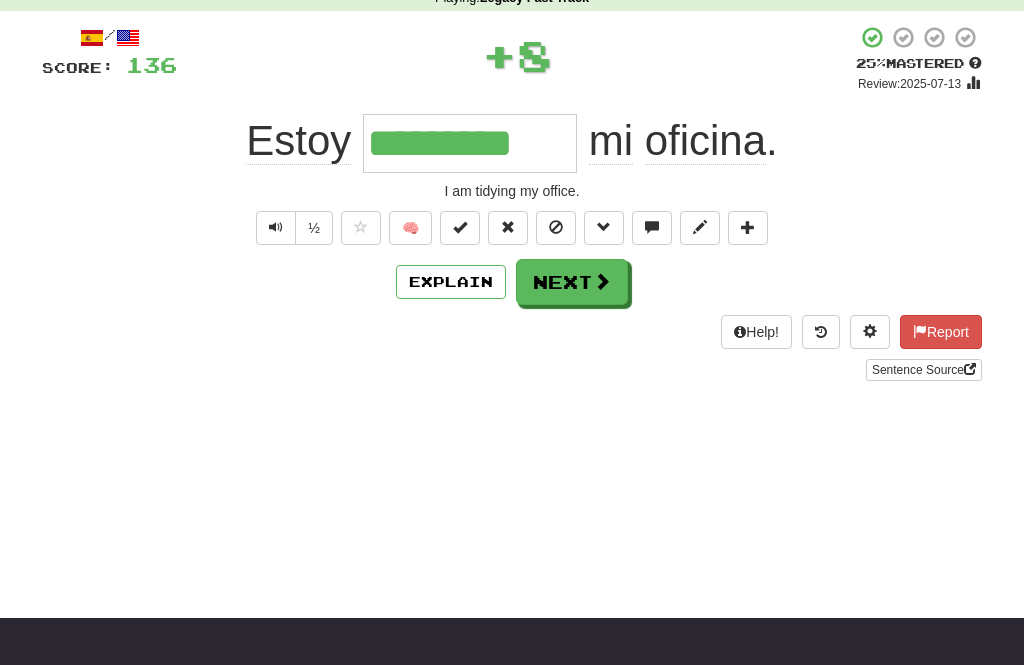 type on "*********" 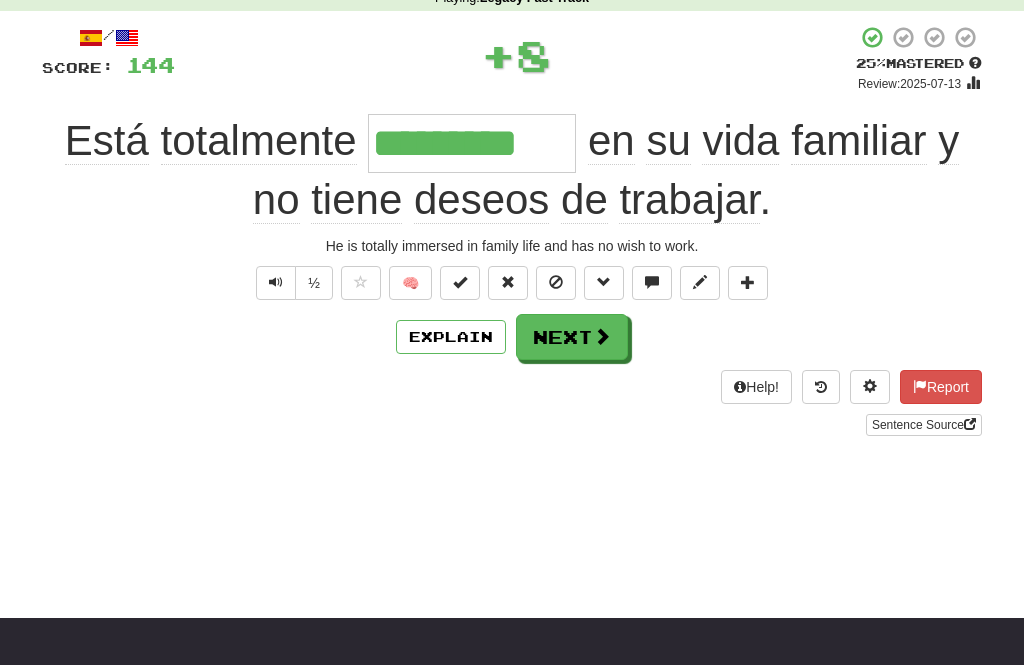 type on "*********" 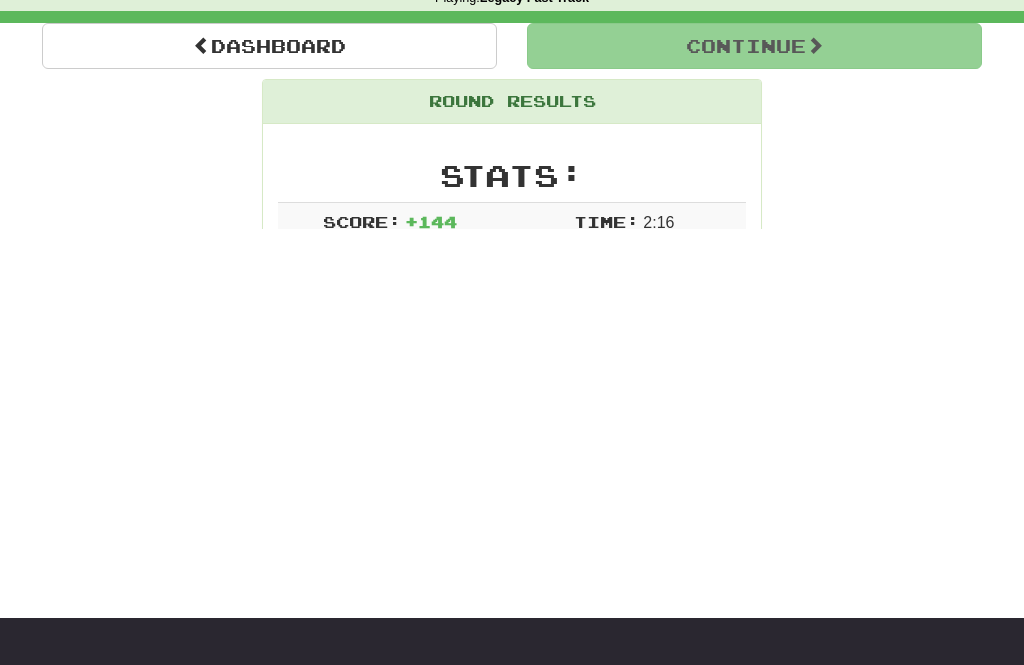 scroll, scrollTop: 98, scrollLeft: 0, axis: vertical 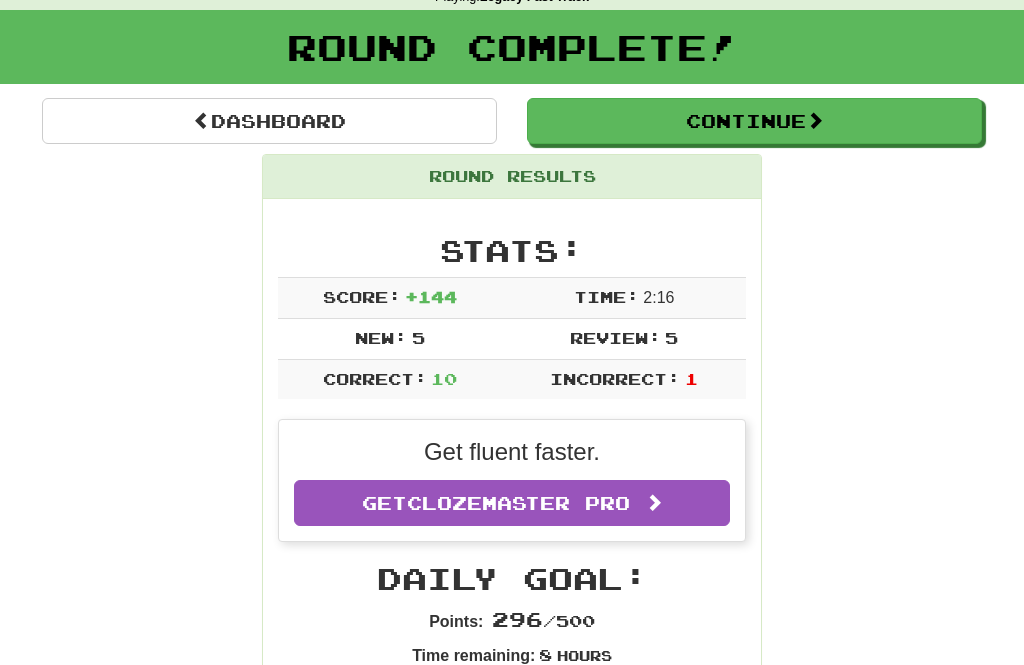 click at bounding box center [815, 120] 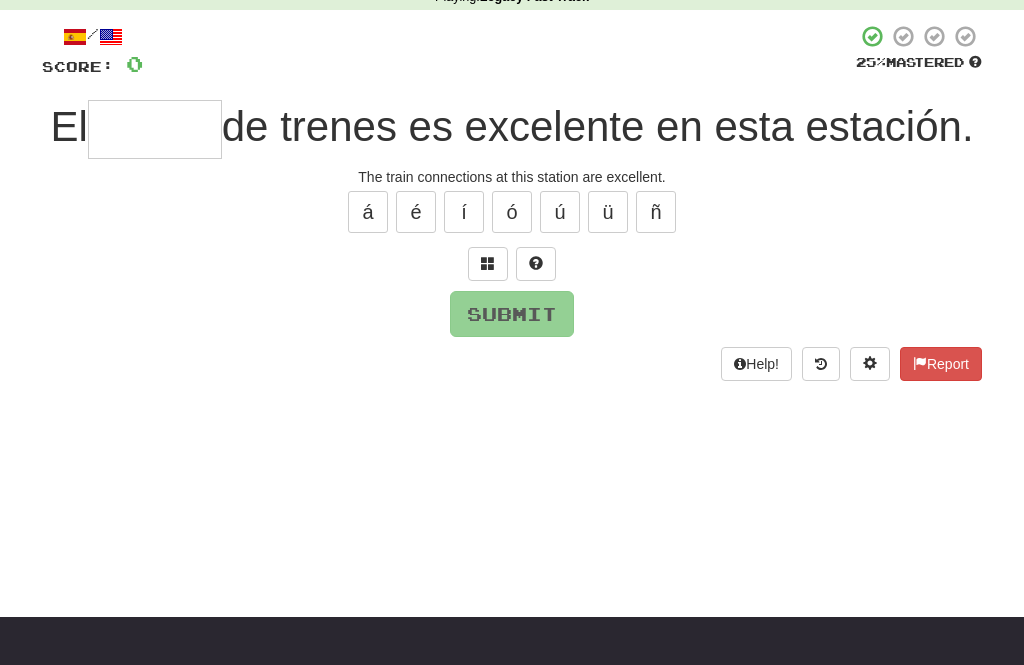 click at bounding box center [155, 129] 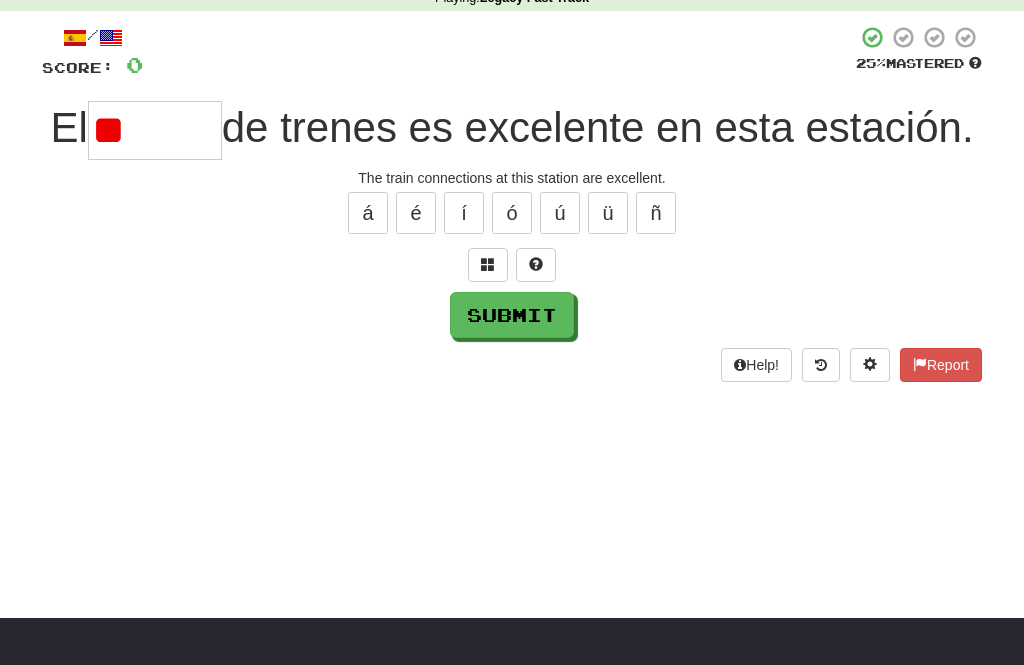 type on "*" 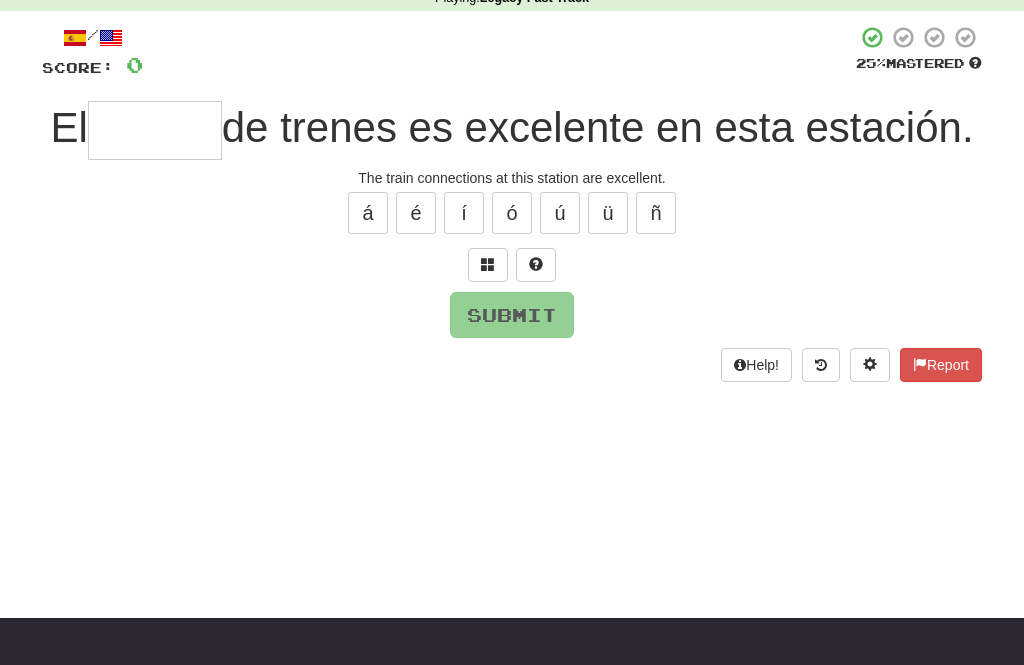 type on "******" 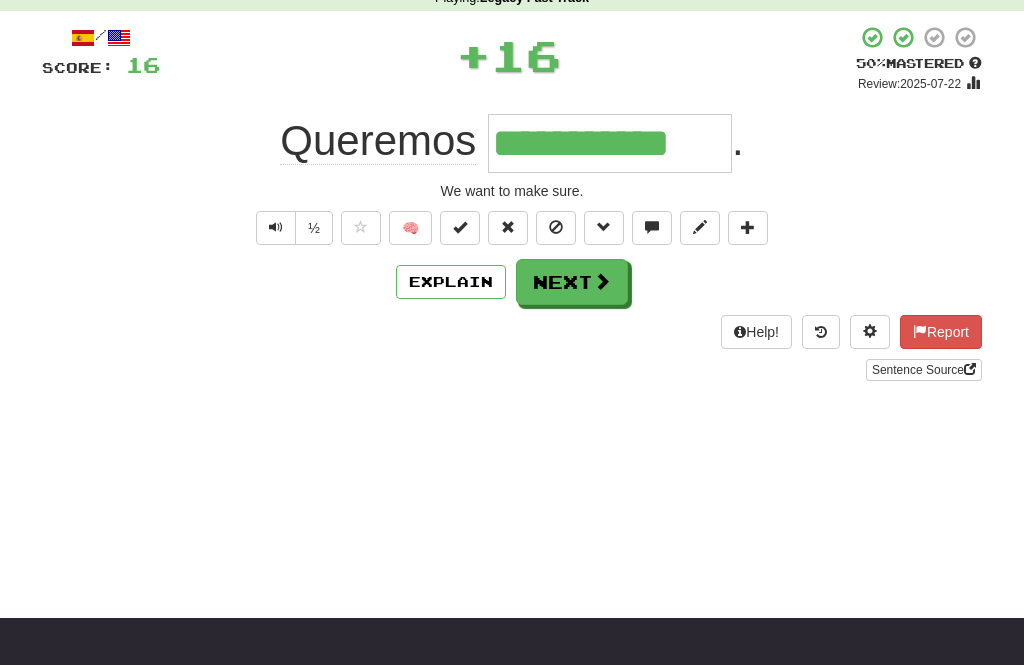 type on "**********" 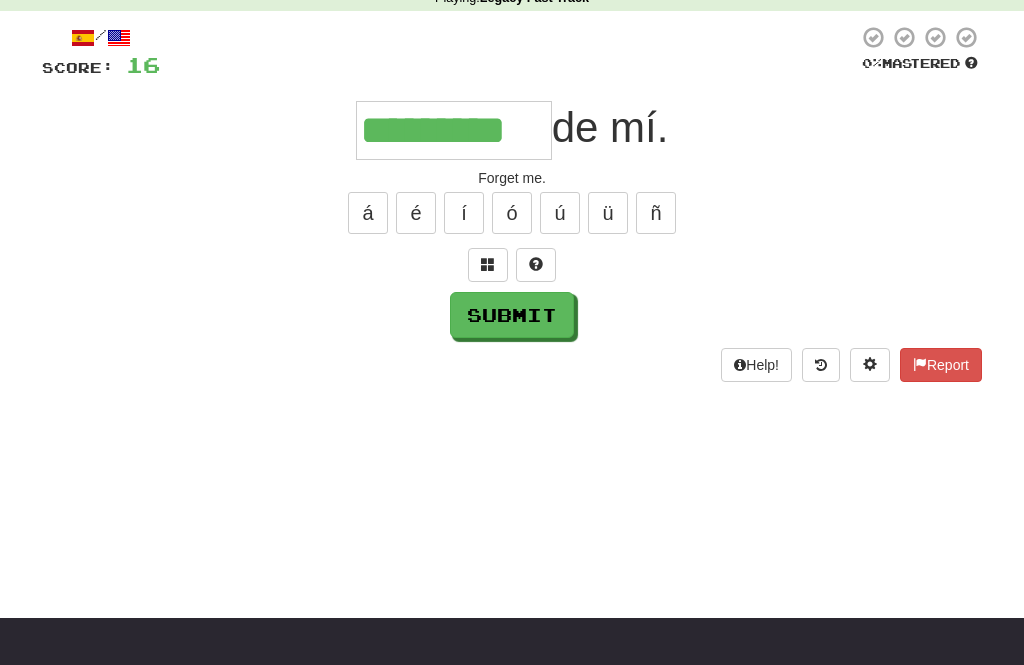 type on "*********" 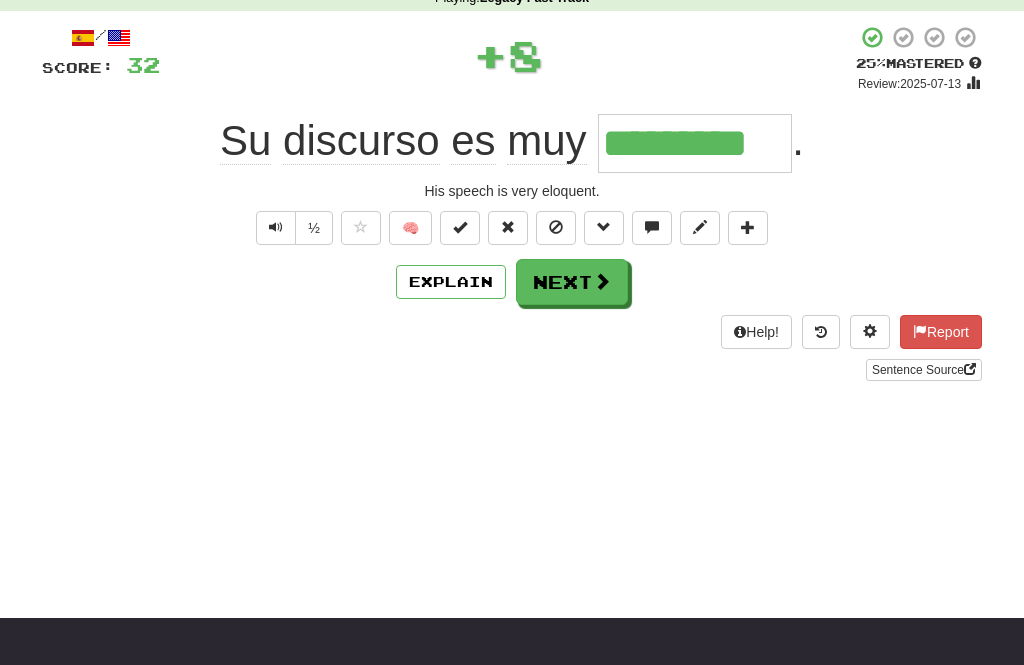 type on "*********" 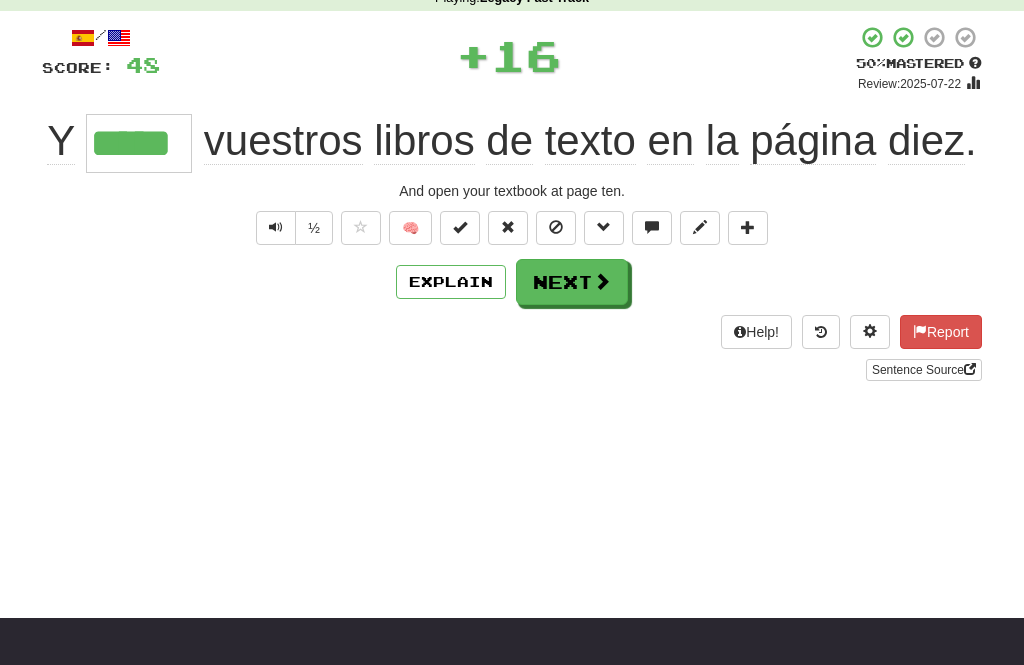 type on "*****" 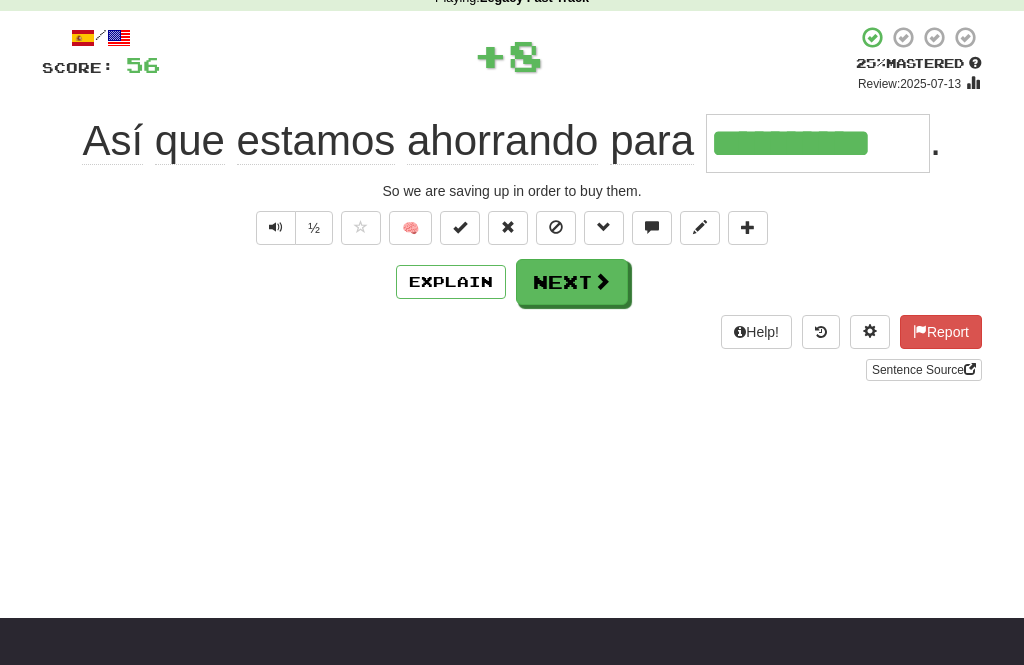 type on "**********" 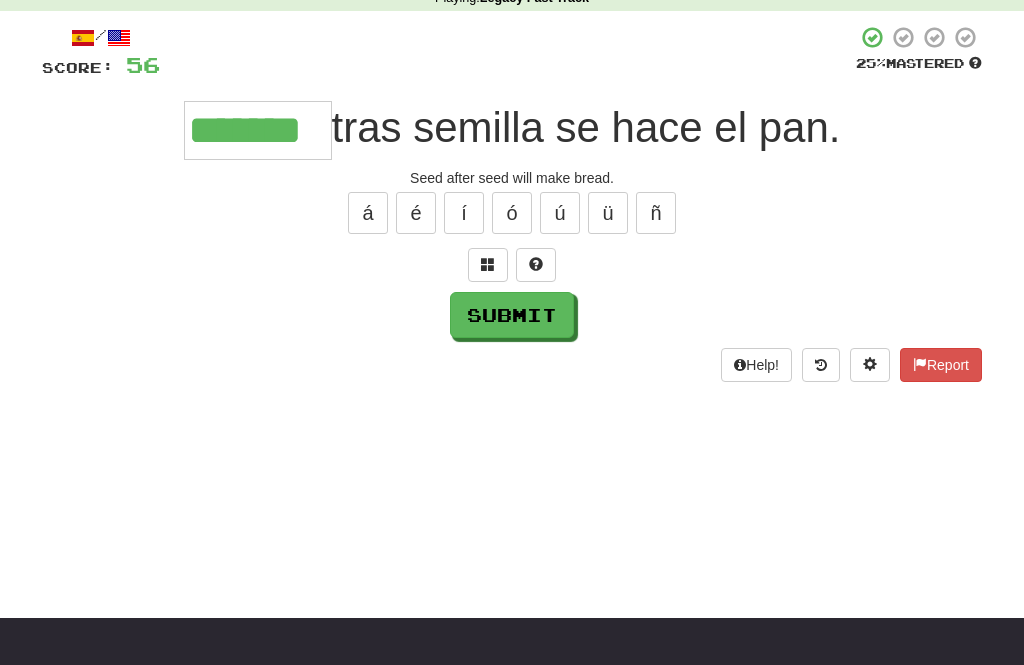 type on "*******" 